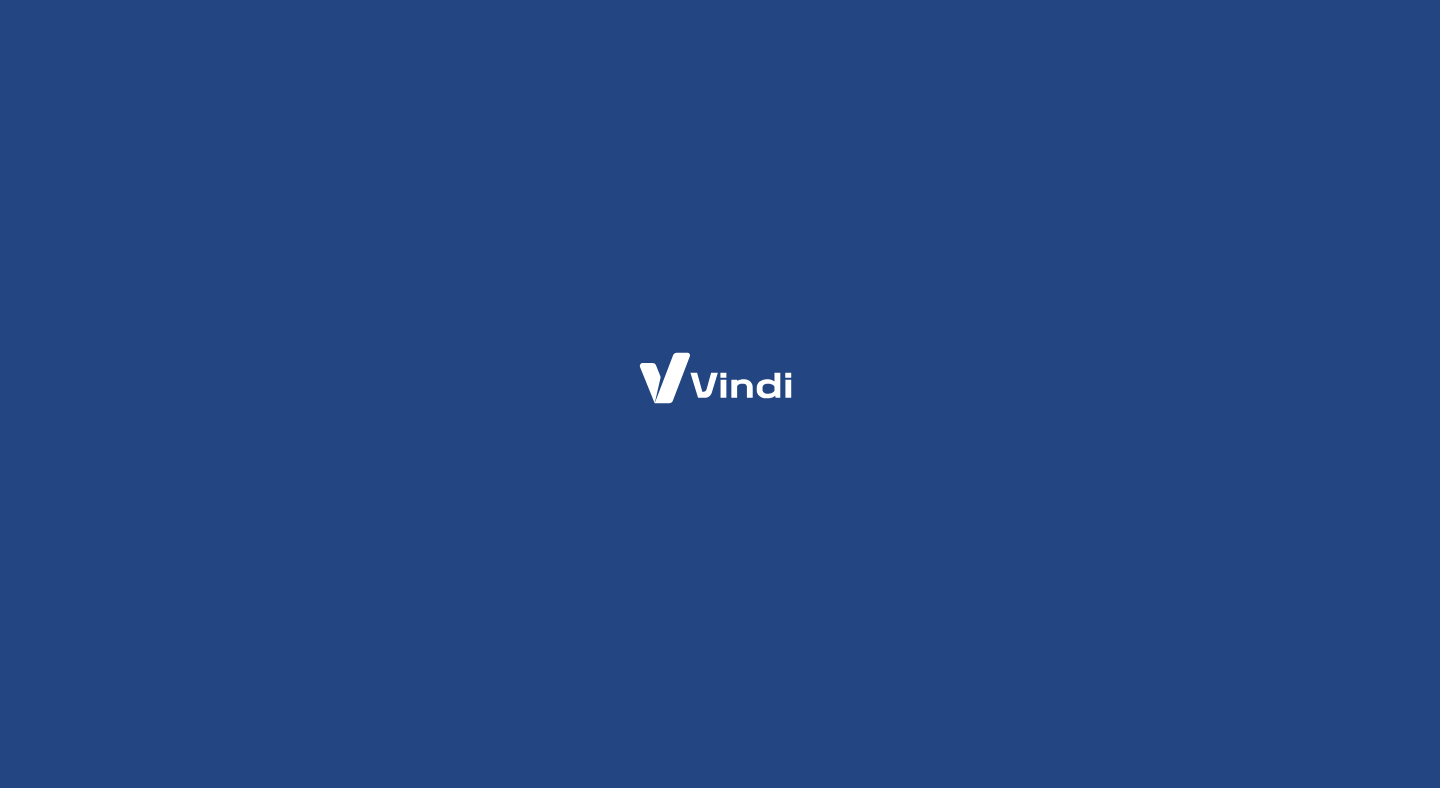 scroll, scrollTop: 0, scrollLeft: 0, axis: both 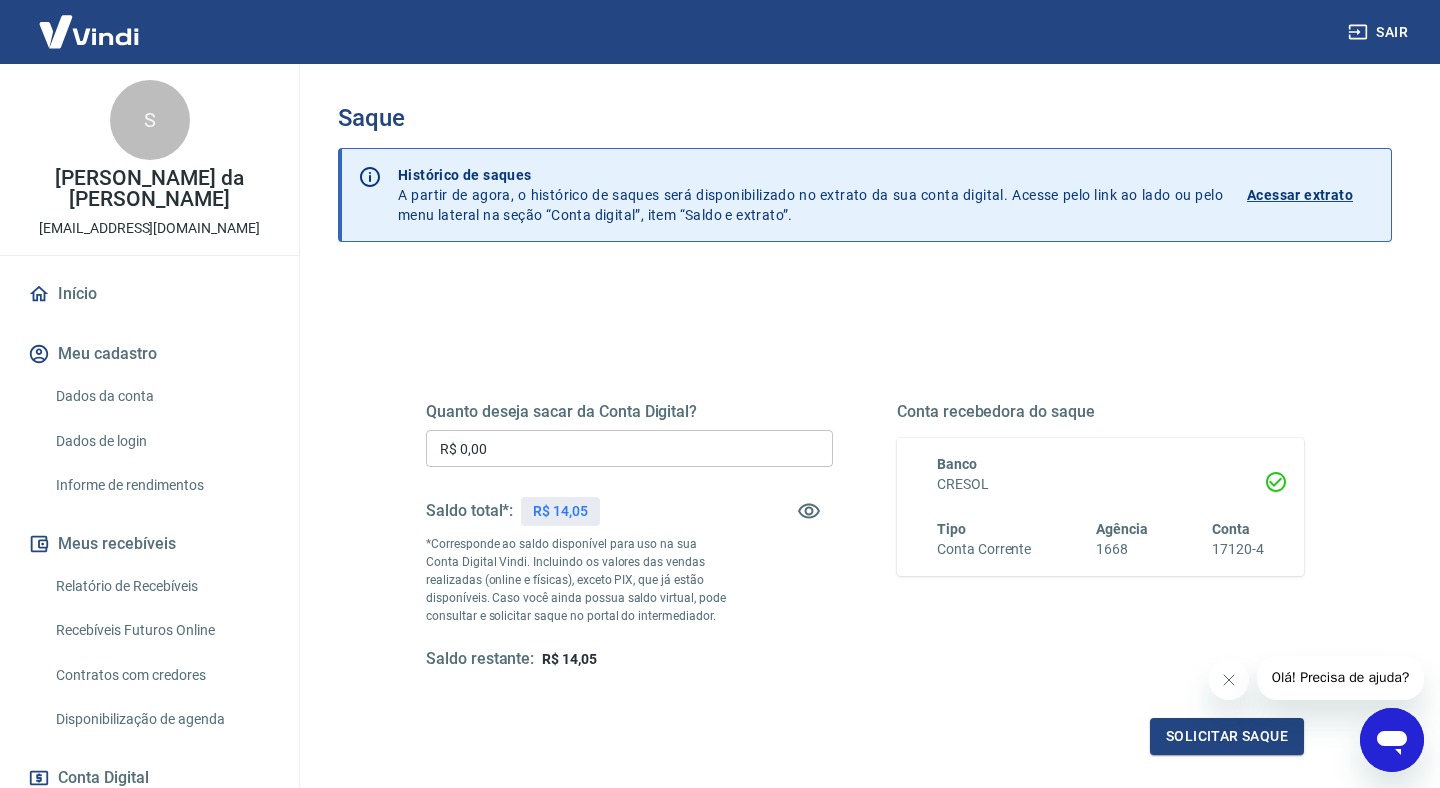 click 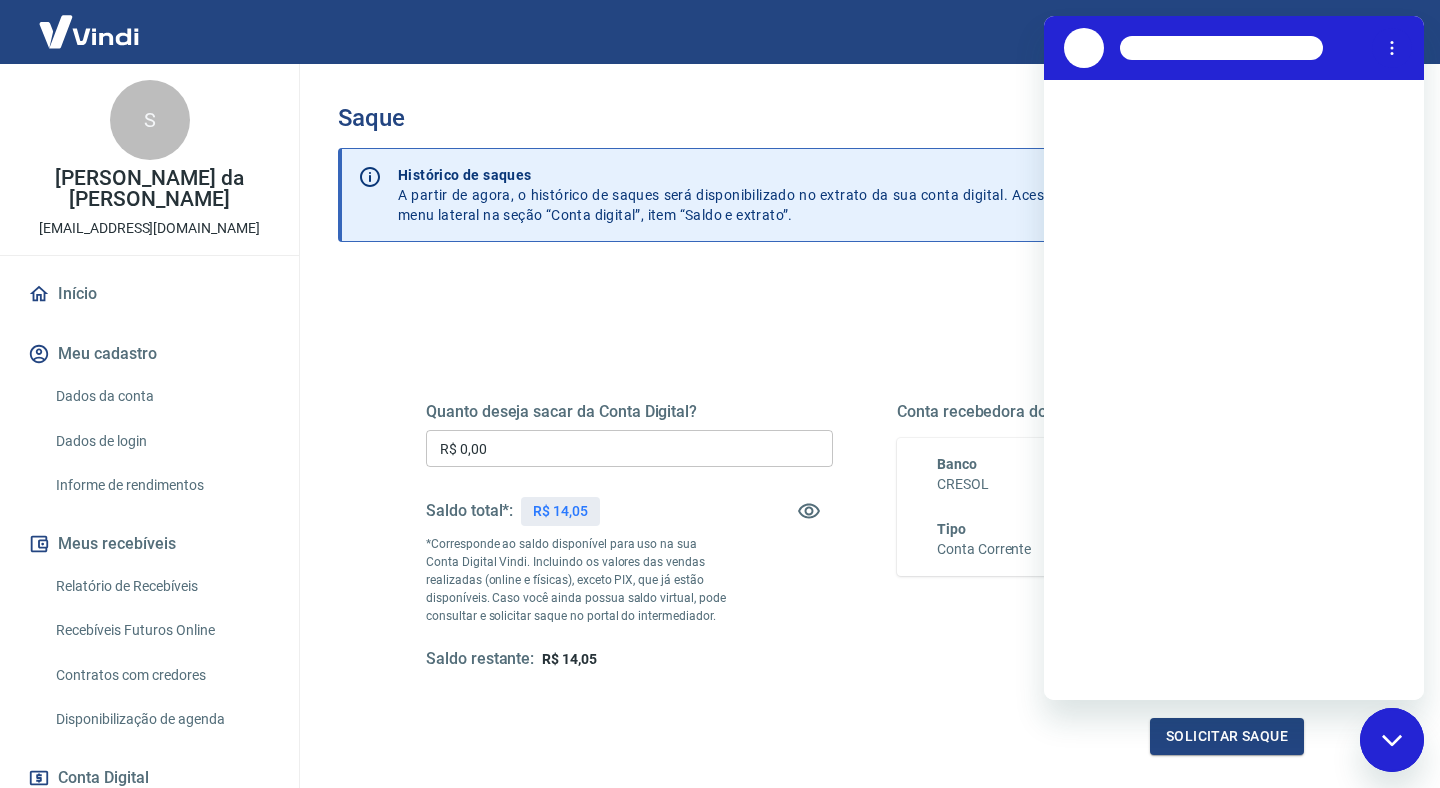 scroll, scrollTop: 0, scrollLeft: 0, axis: both 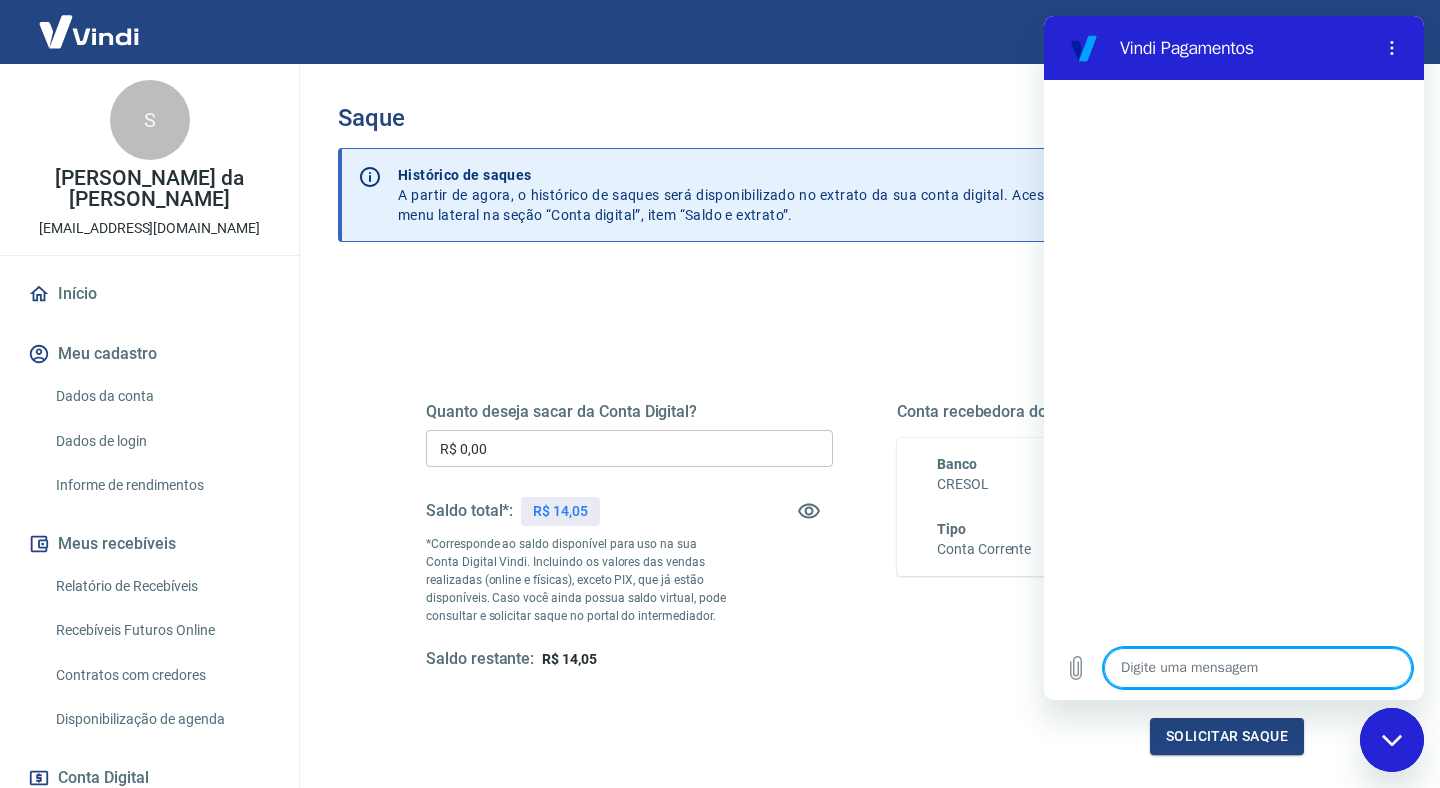 type on "x" 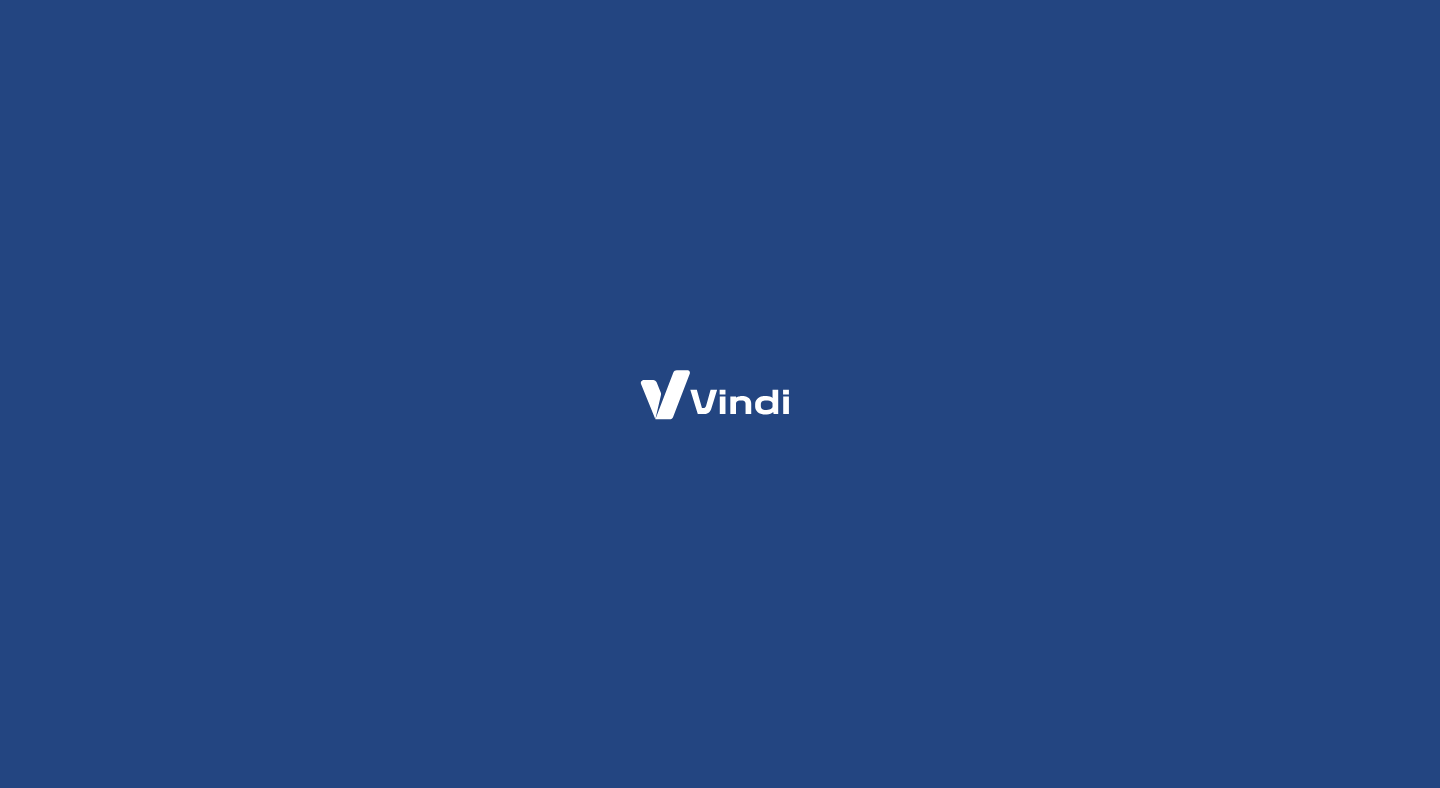 scroll, scrollTop: 0, scrollLeft: 0, axis: both 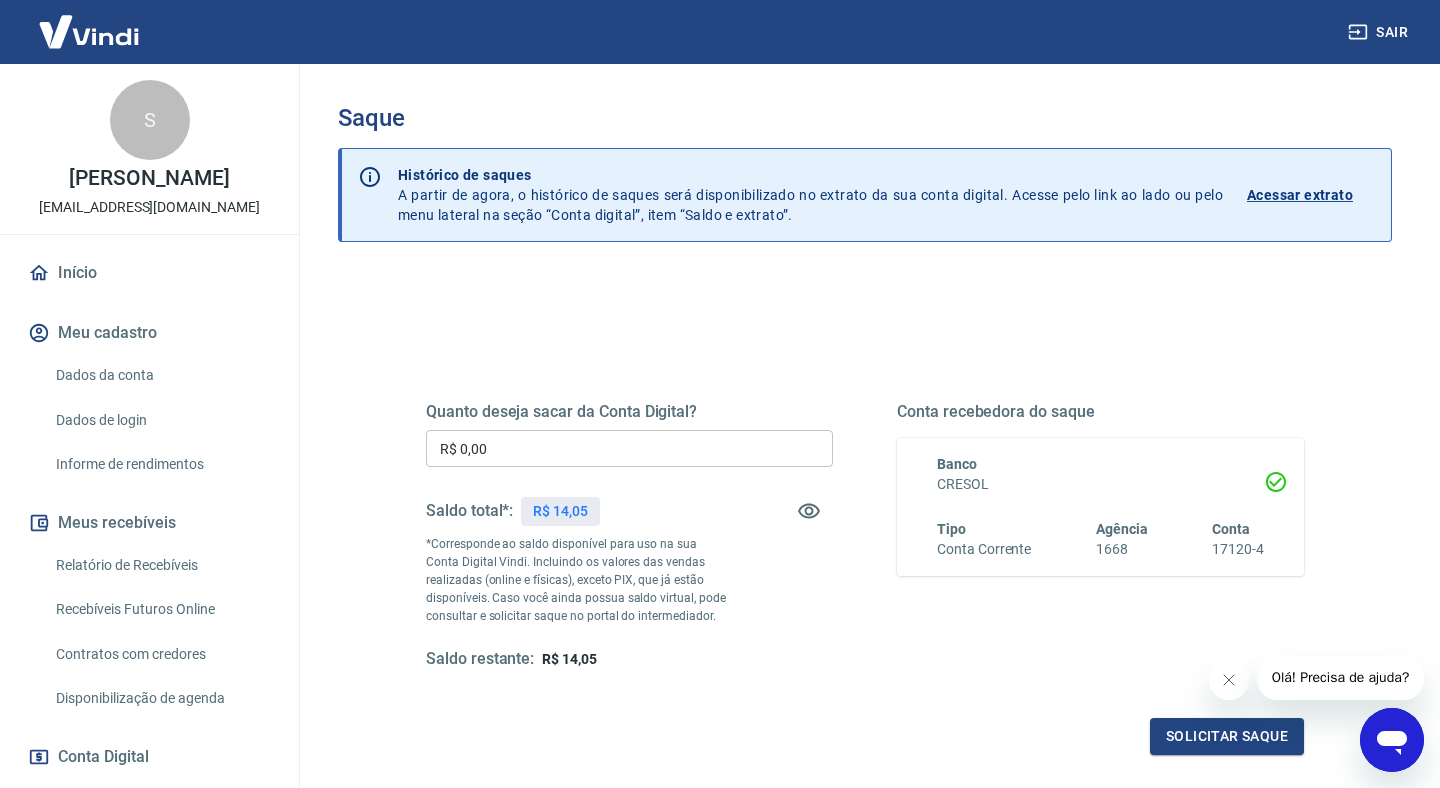 click on "R$ 0,00" at bounding box center [629, 448] 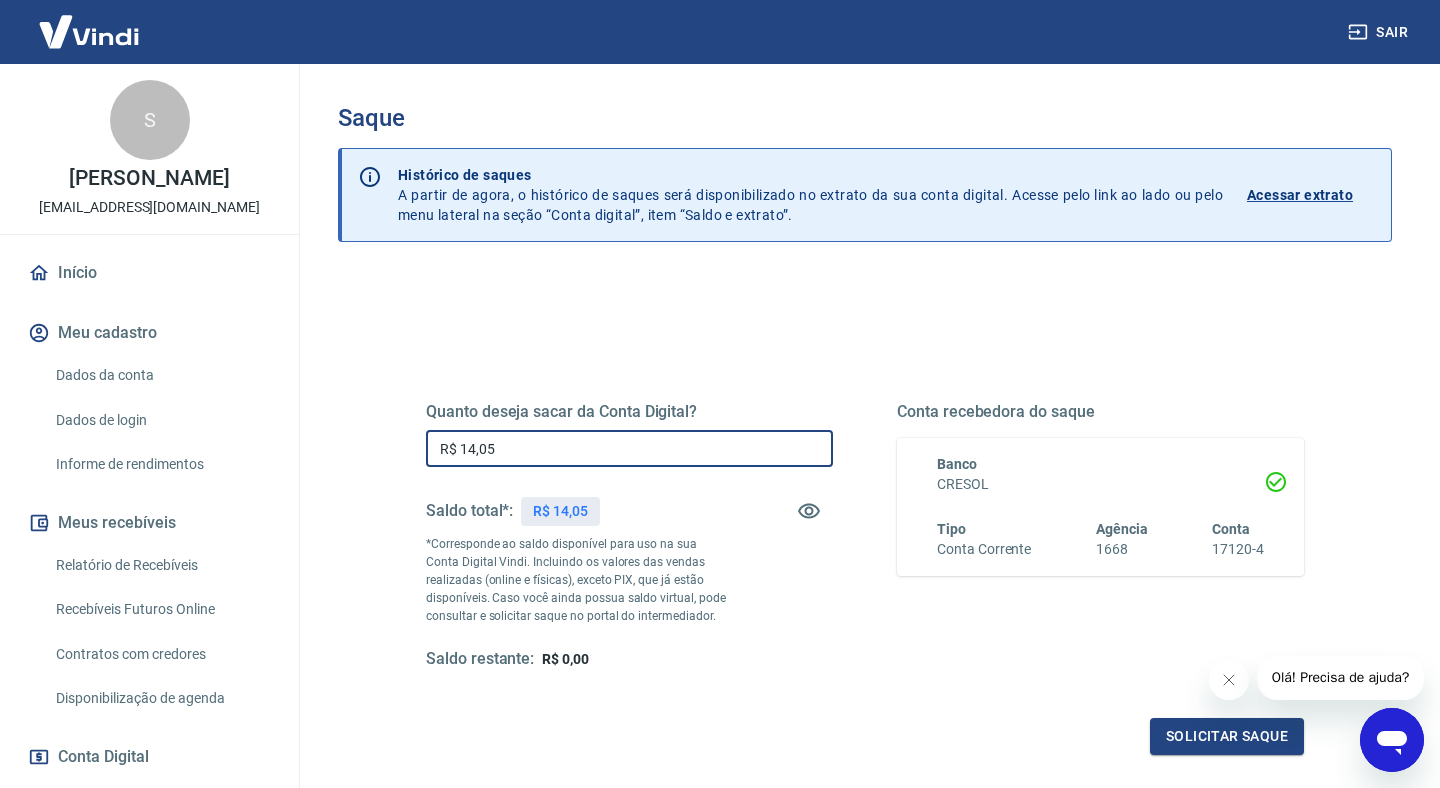 type on "R$ 14,05" 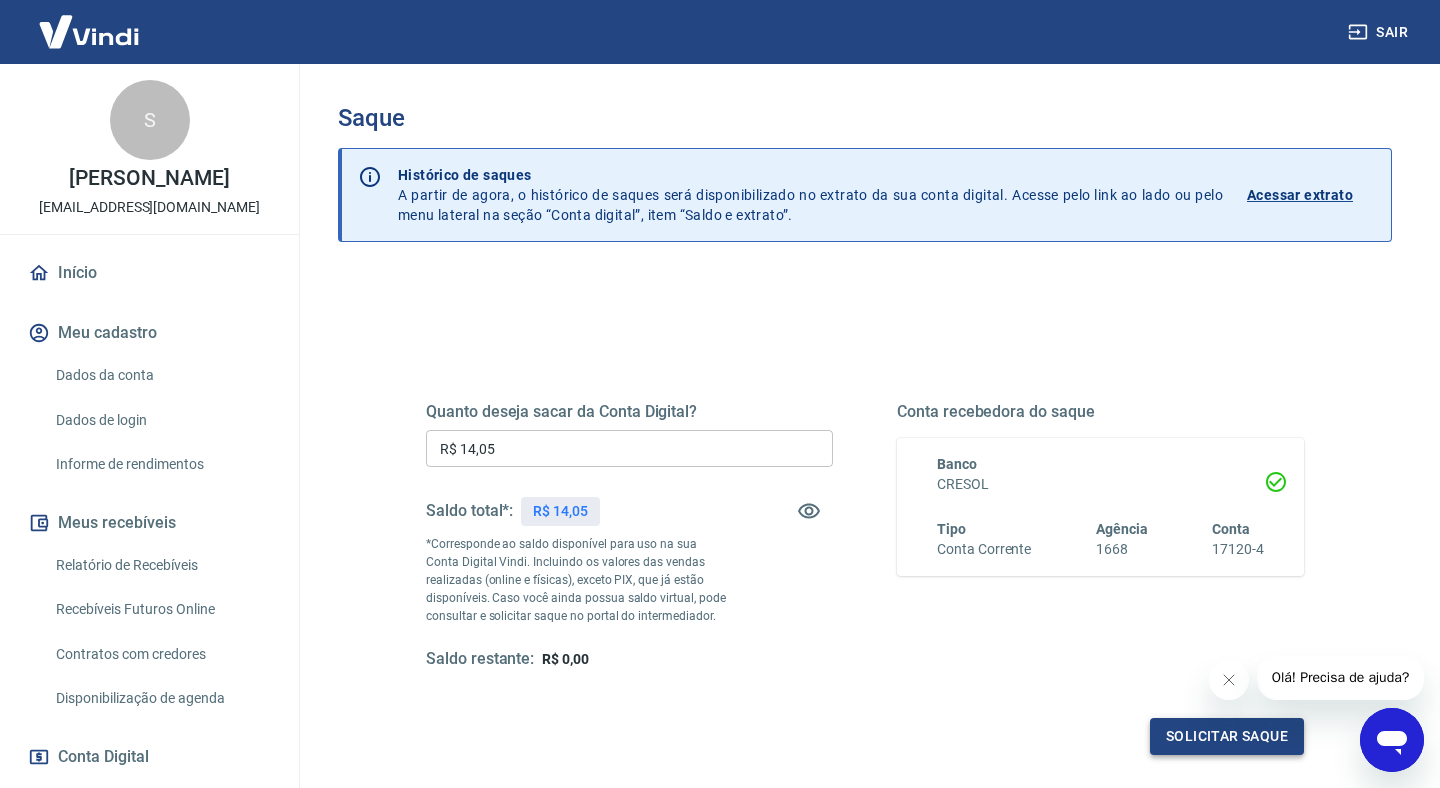 click on "Solicitar saque" at bounding box center [1227, 736] 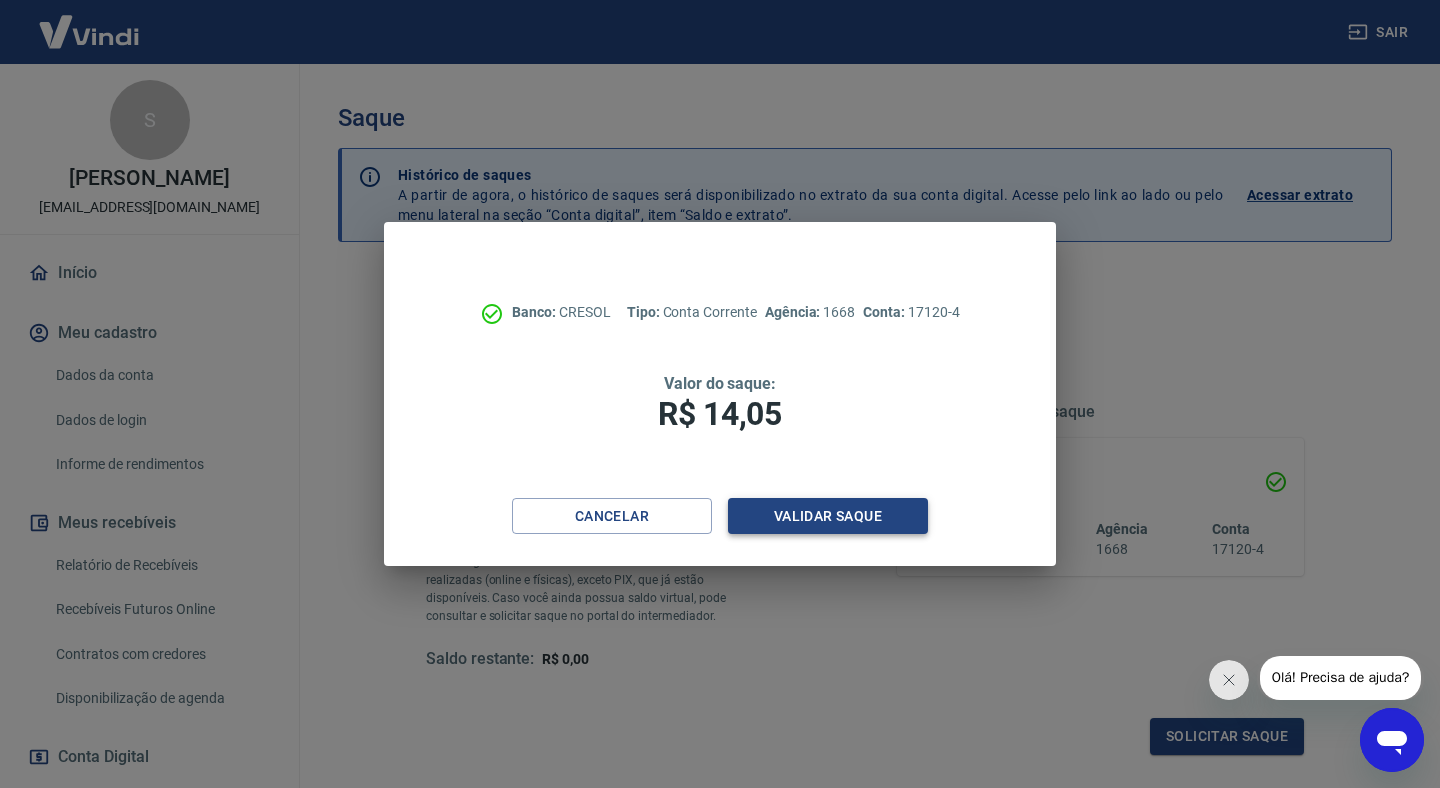 click on "Validar saque" at bounding box center [828, 516] 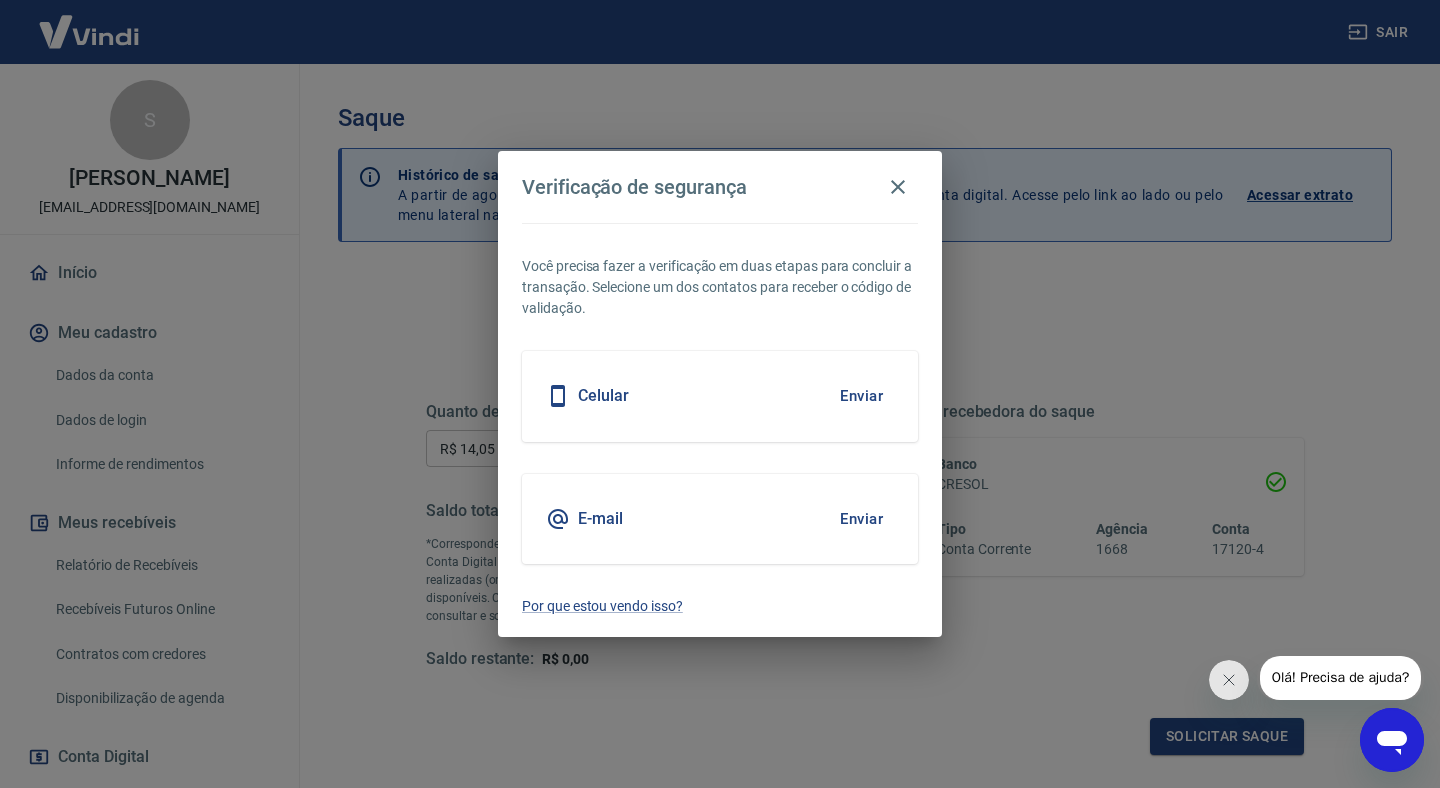 click on "Enviar" at bounding box center [861, 519] 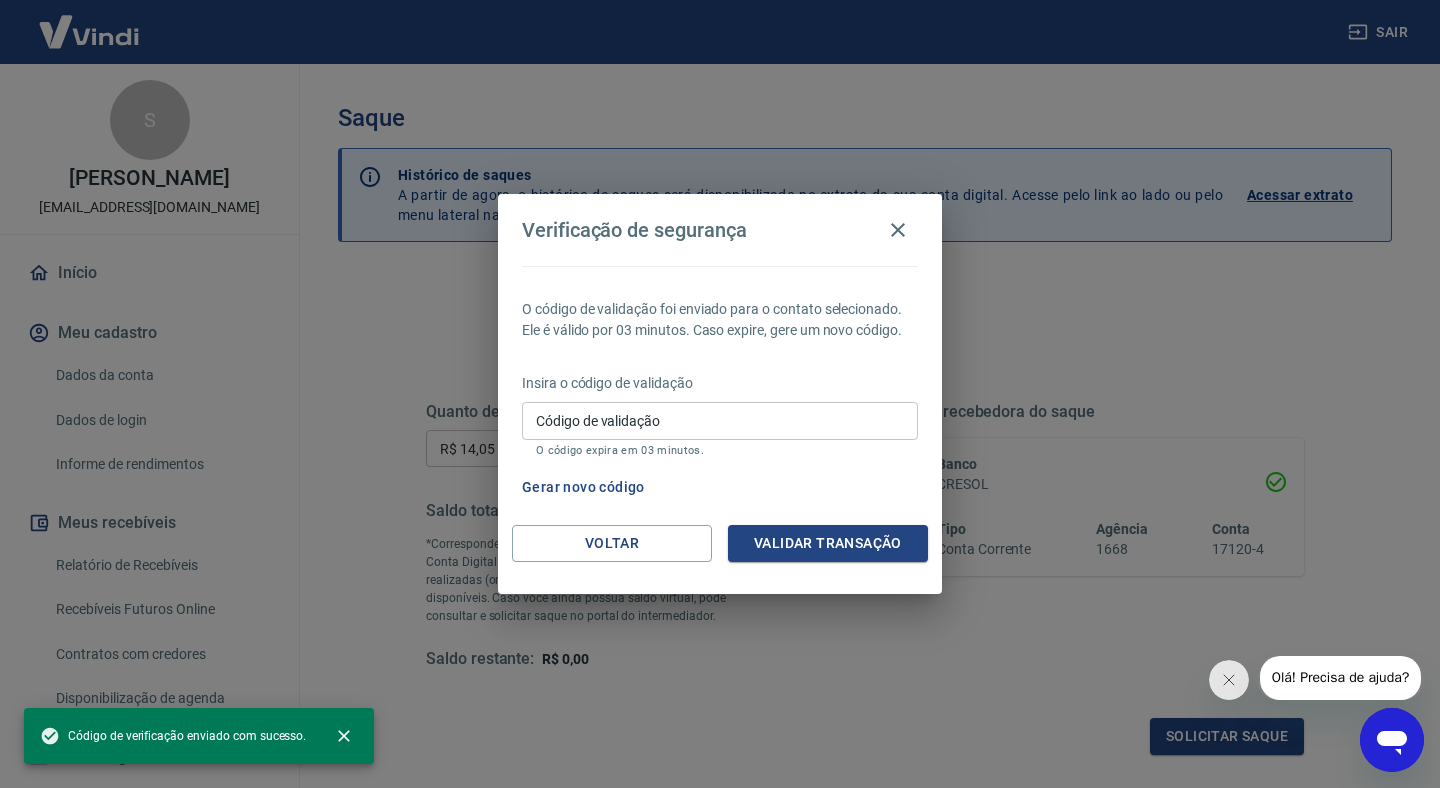 click on "Código de validação" at bounding box center [720, 420] 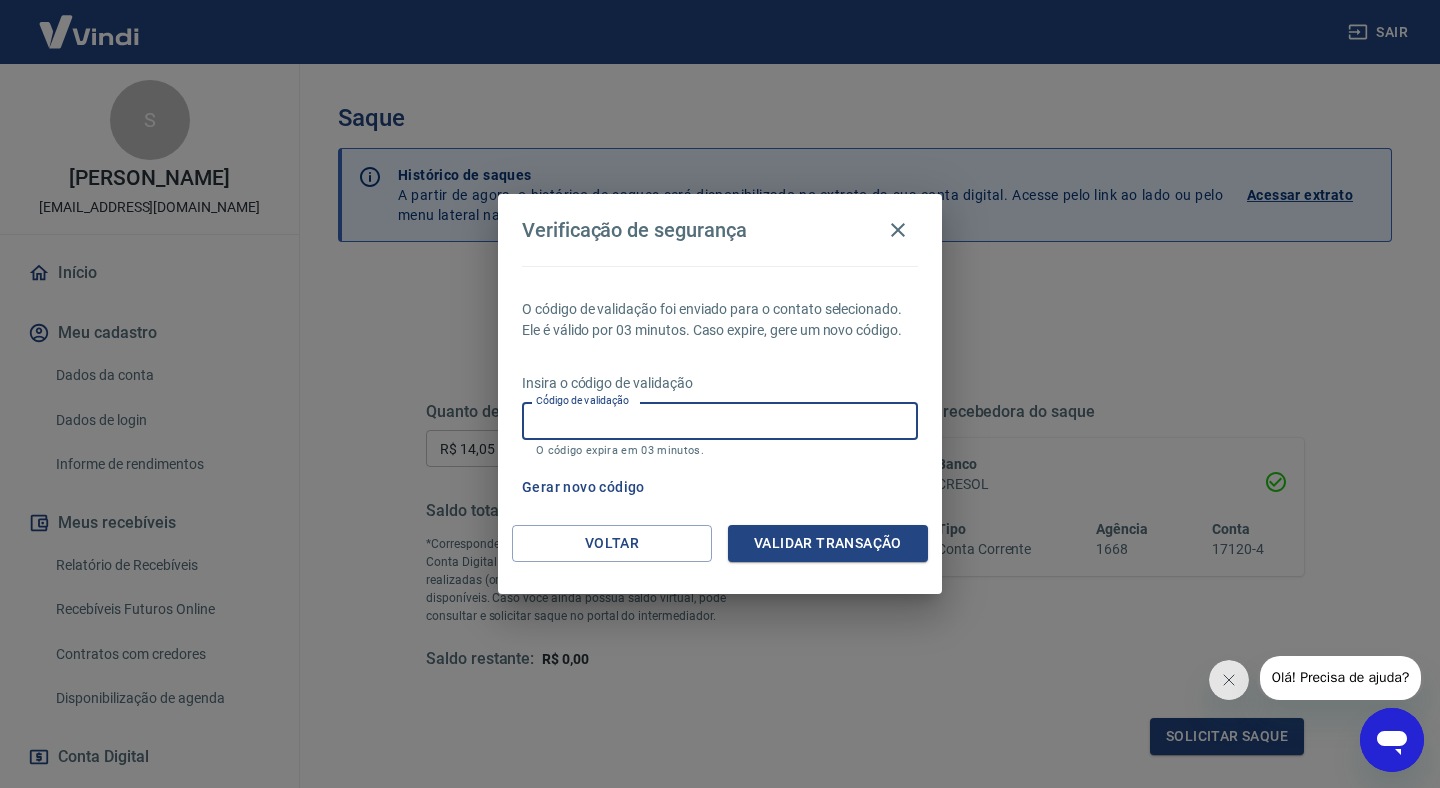 paste on "205718" 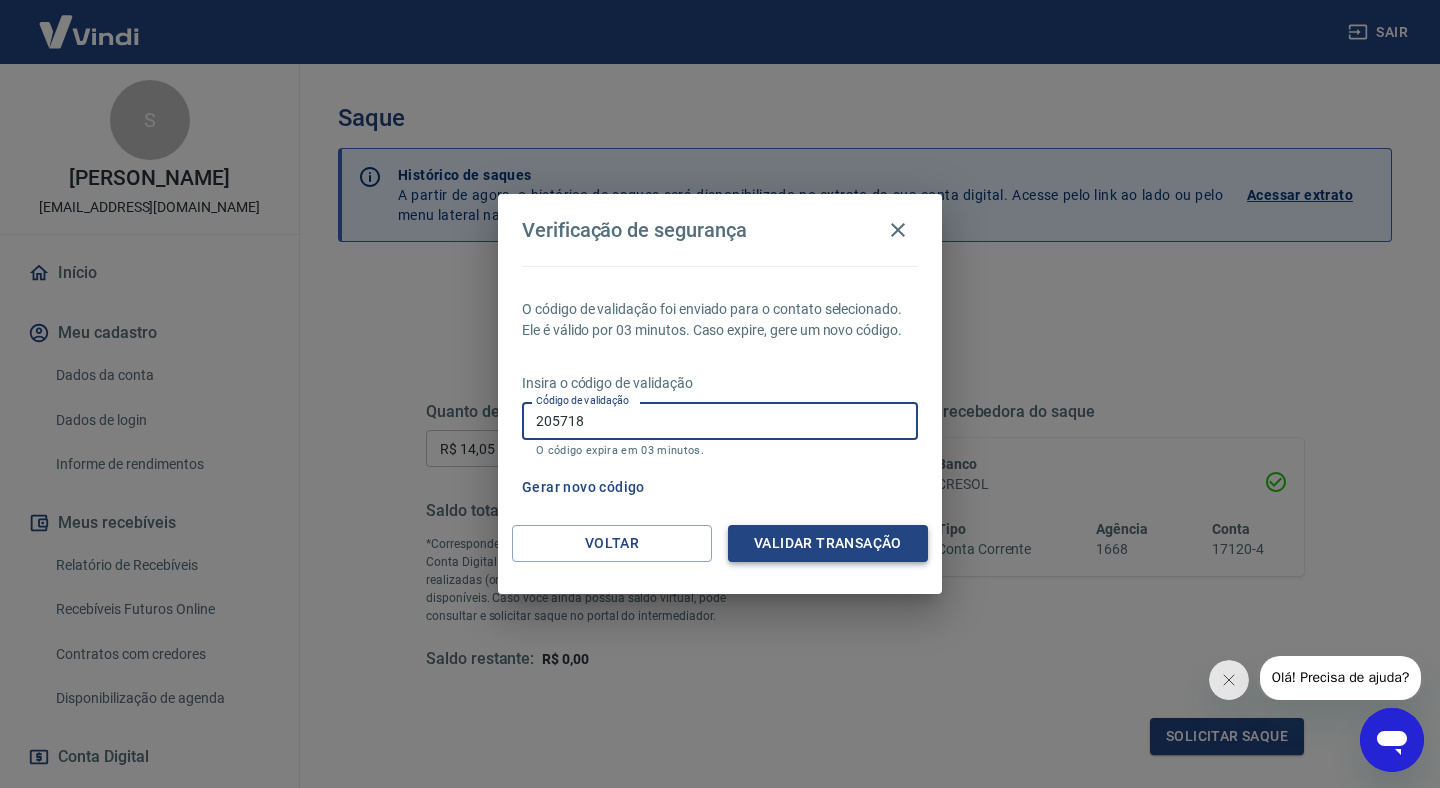 type on "205718" 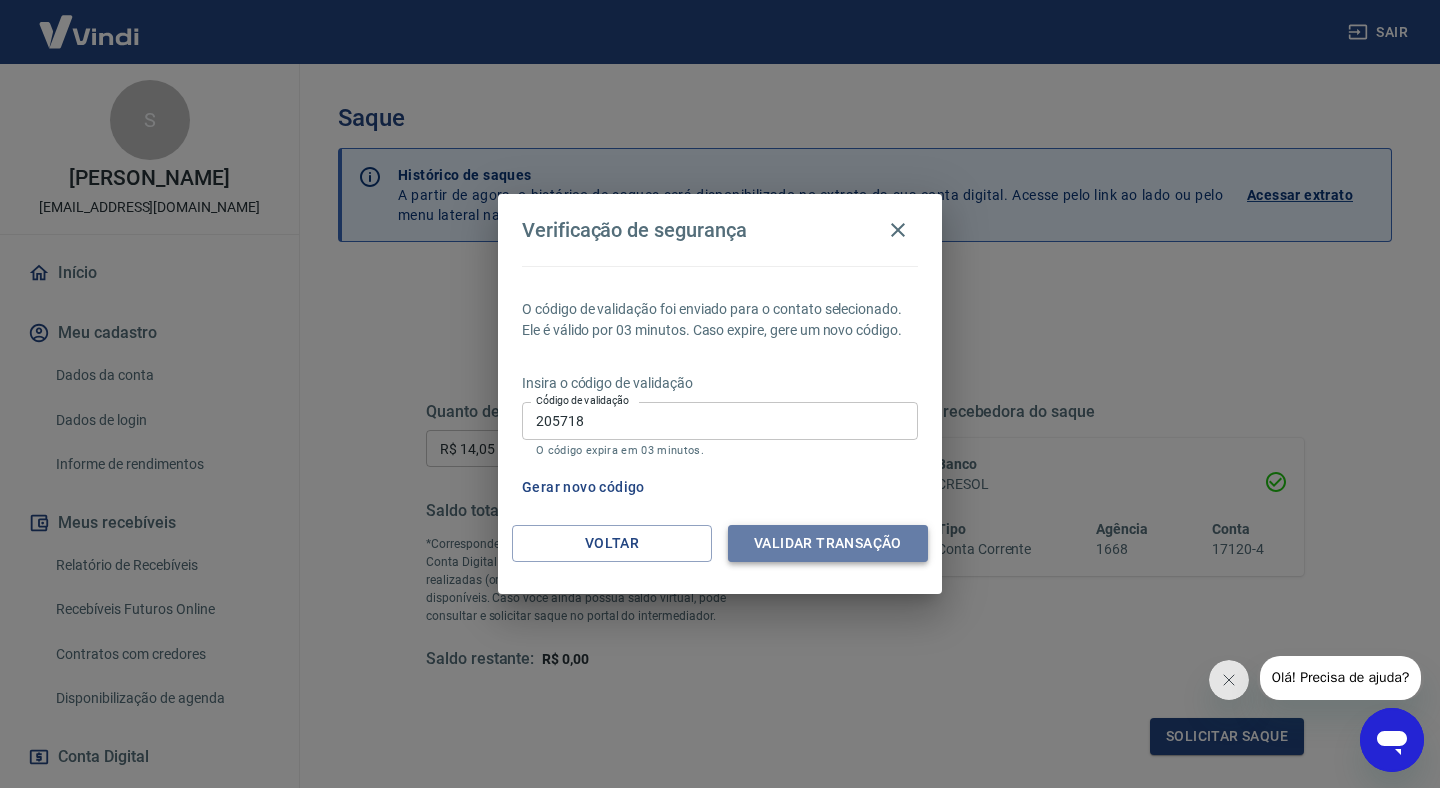 click on "Validar transação" at bounding box center [828, 543] 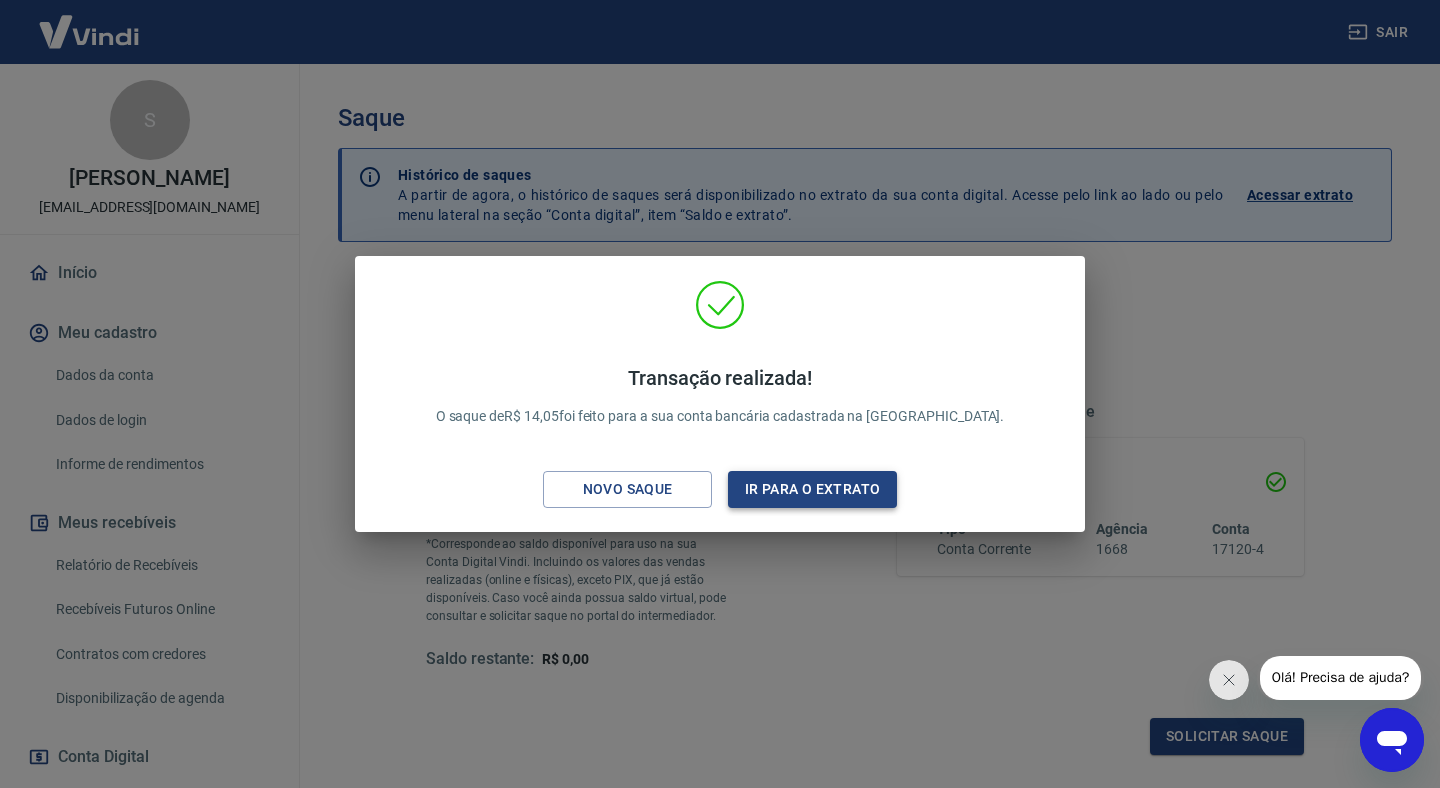 click on "Ir para o extrato" at bounding box center [812, 489] 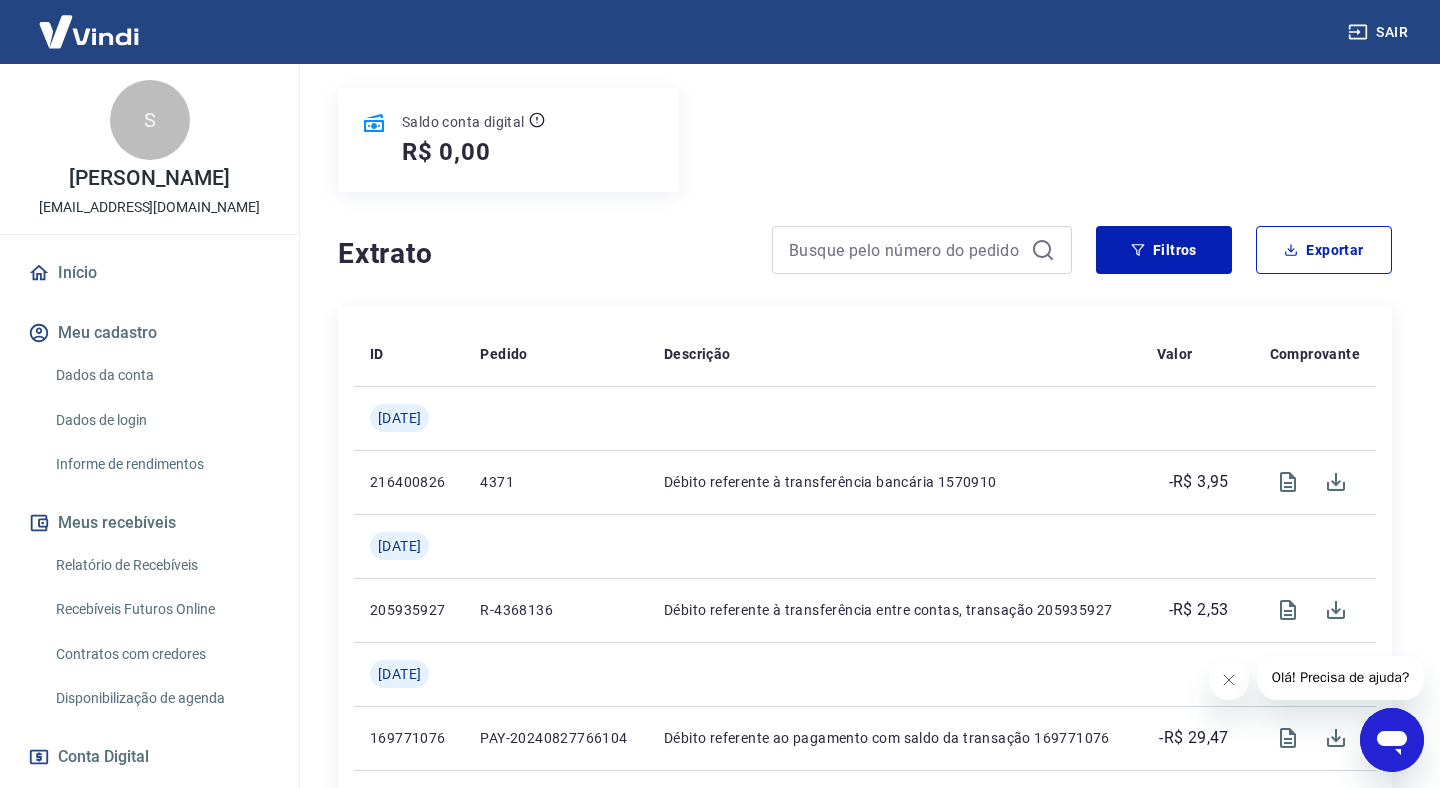 scroll, scrollTop: 0, scrollLeft: 0, axis: both 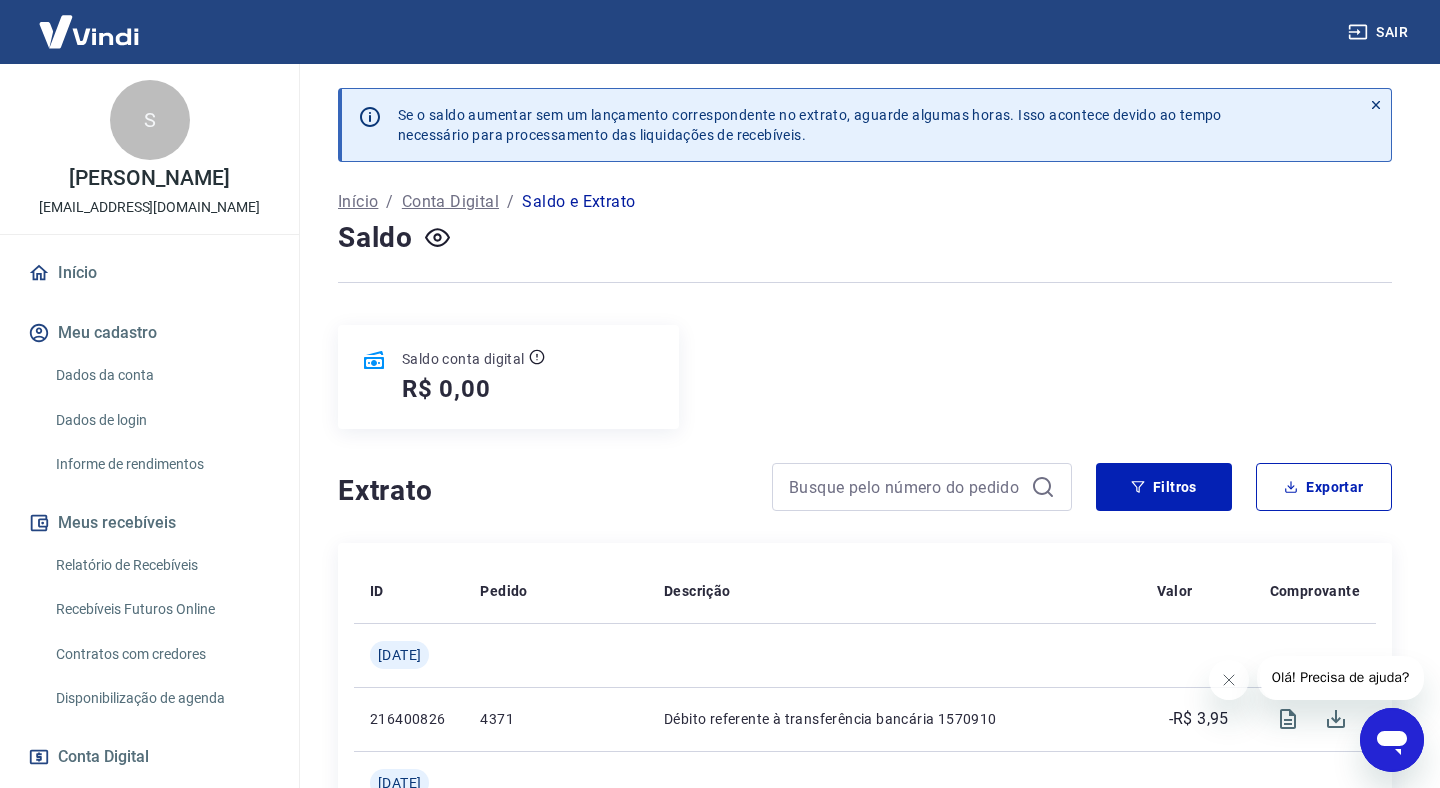click on "Conta Digital" at bounding box center [450, 202] 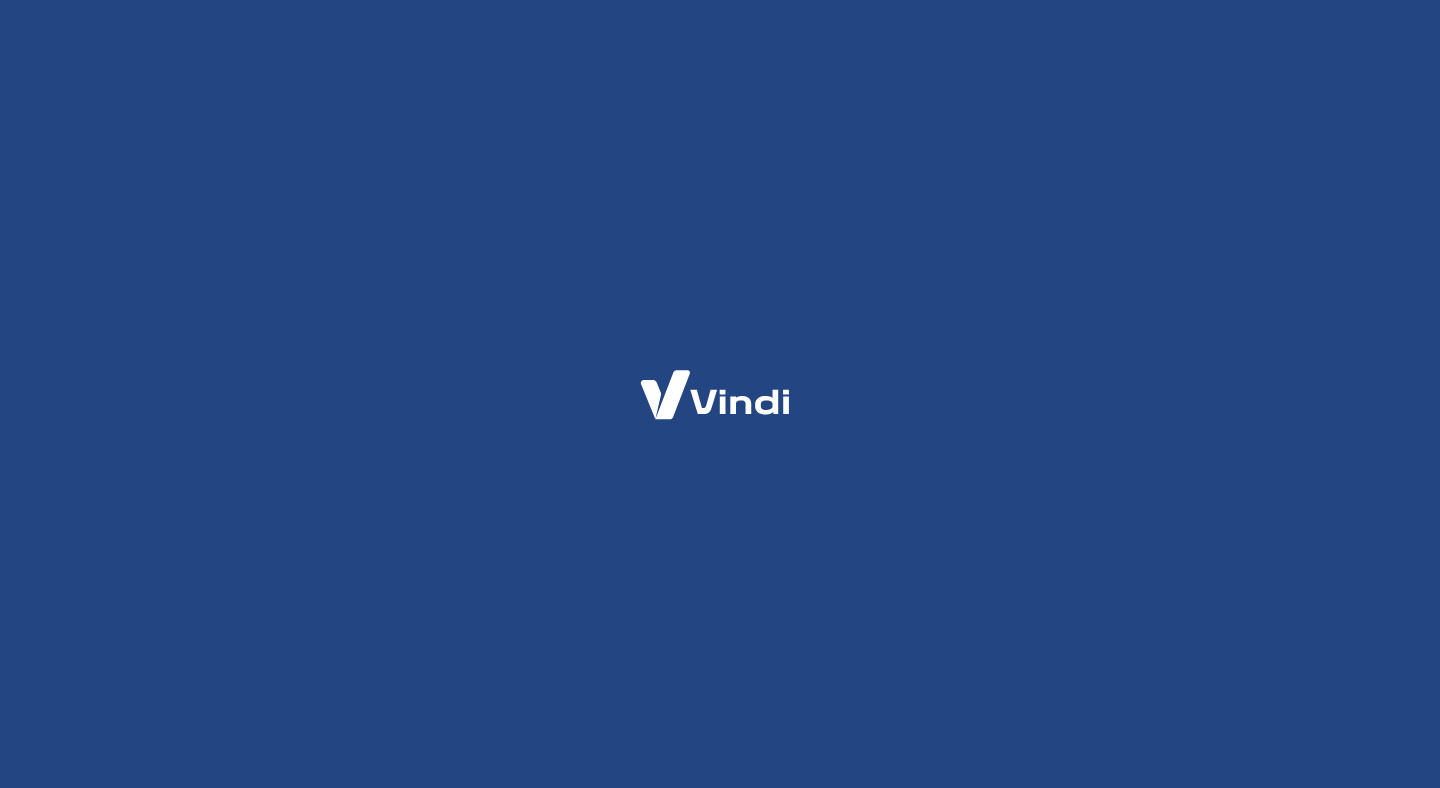 scroll, scrollTop: 0, scrollLeft: 0, axis: both 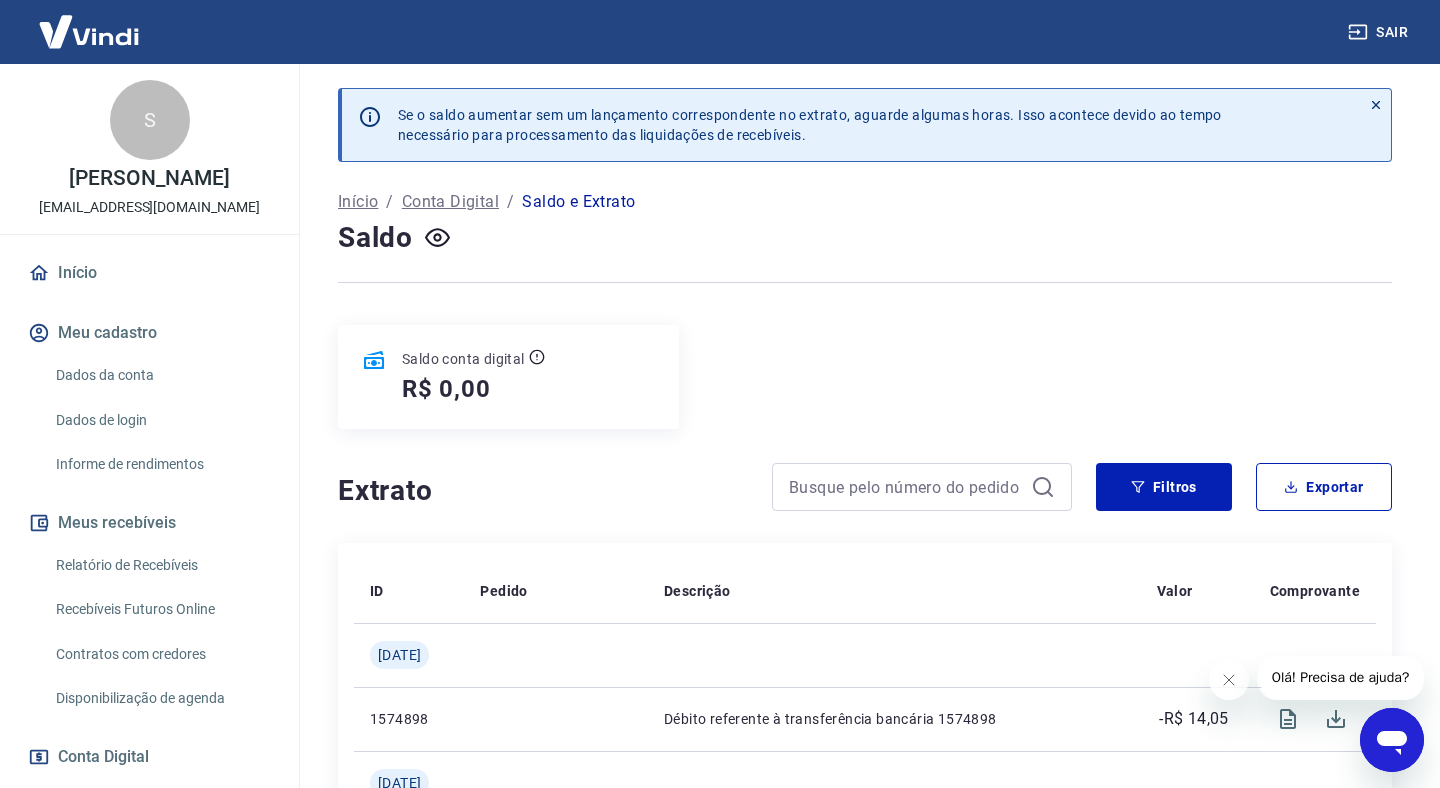 click on "Início" at bounding box center [149, 273] 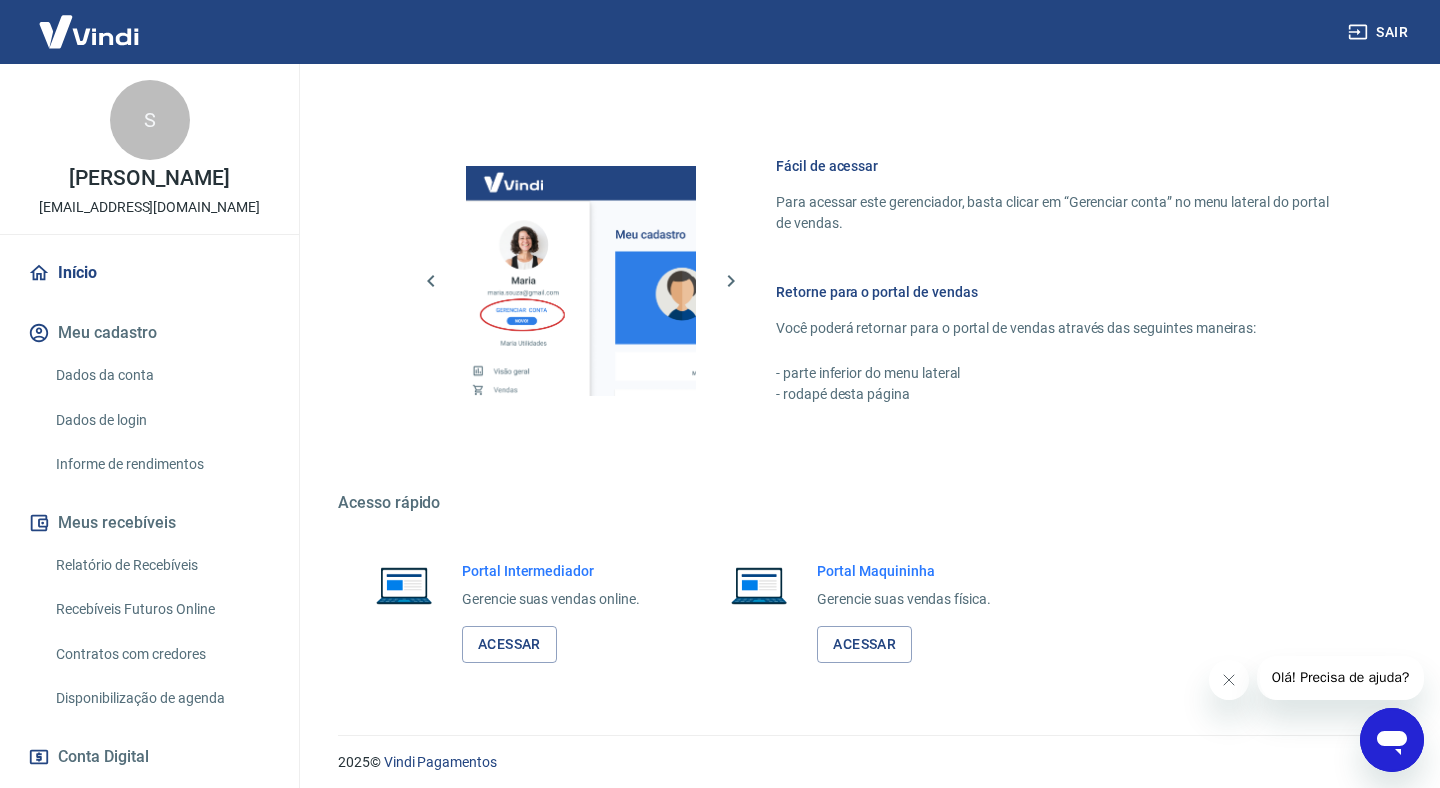 scroll, scrollTop: 810, scrollLeft: 0, axis: vertical 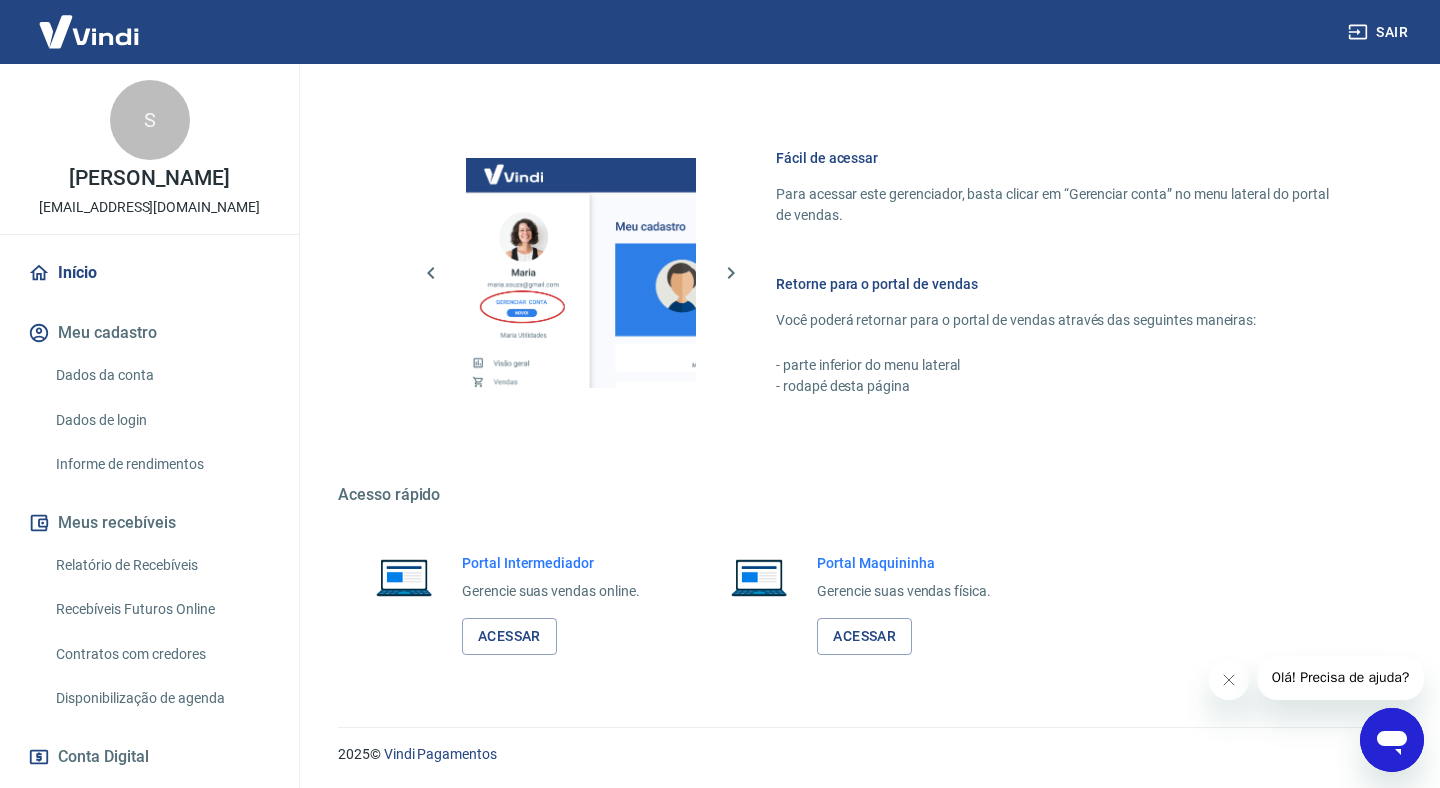 click on "Relatório de Recebíveis" at bounding box center (161, 565) 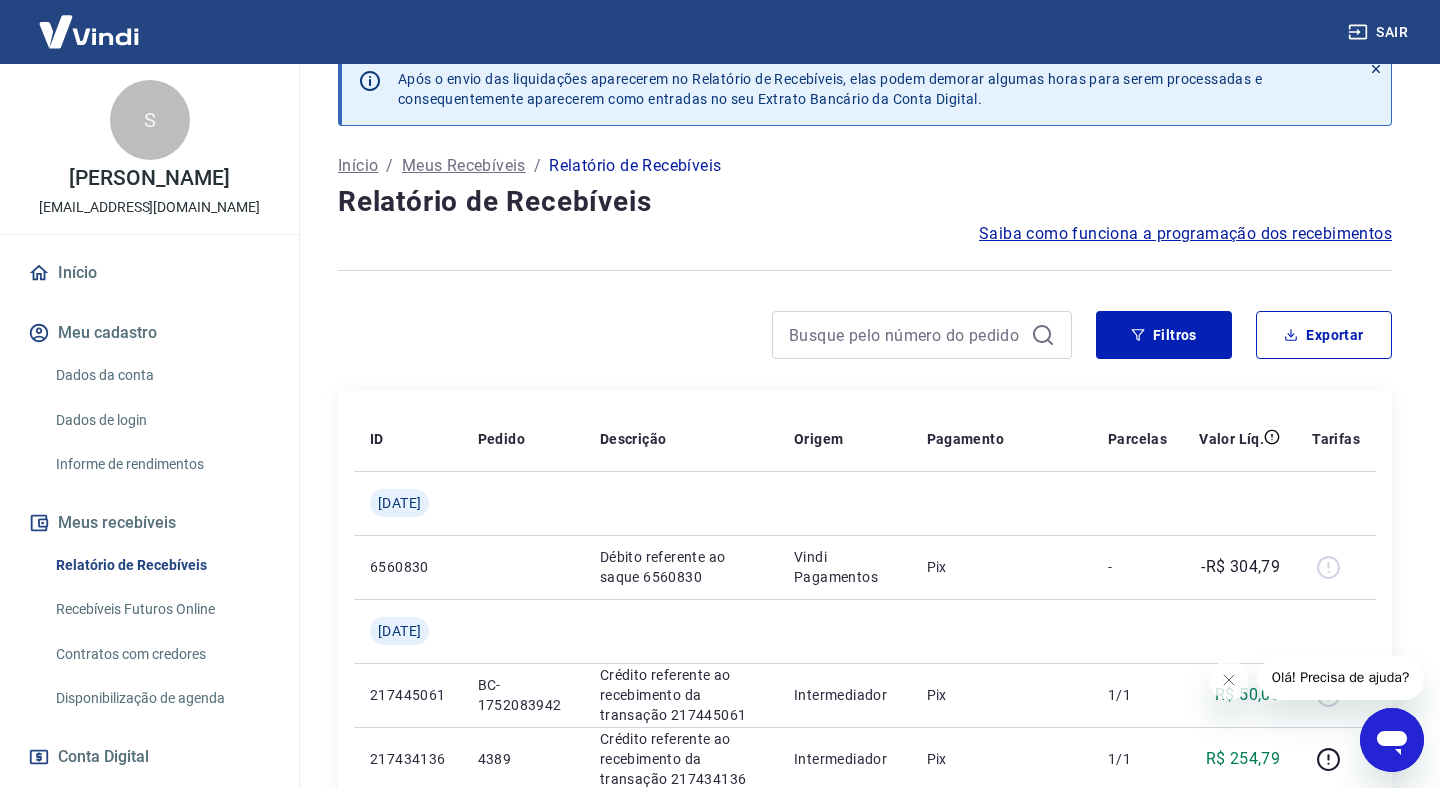 scroll, scrollTop: 0, scrollLeft: 0, axis: both 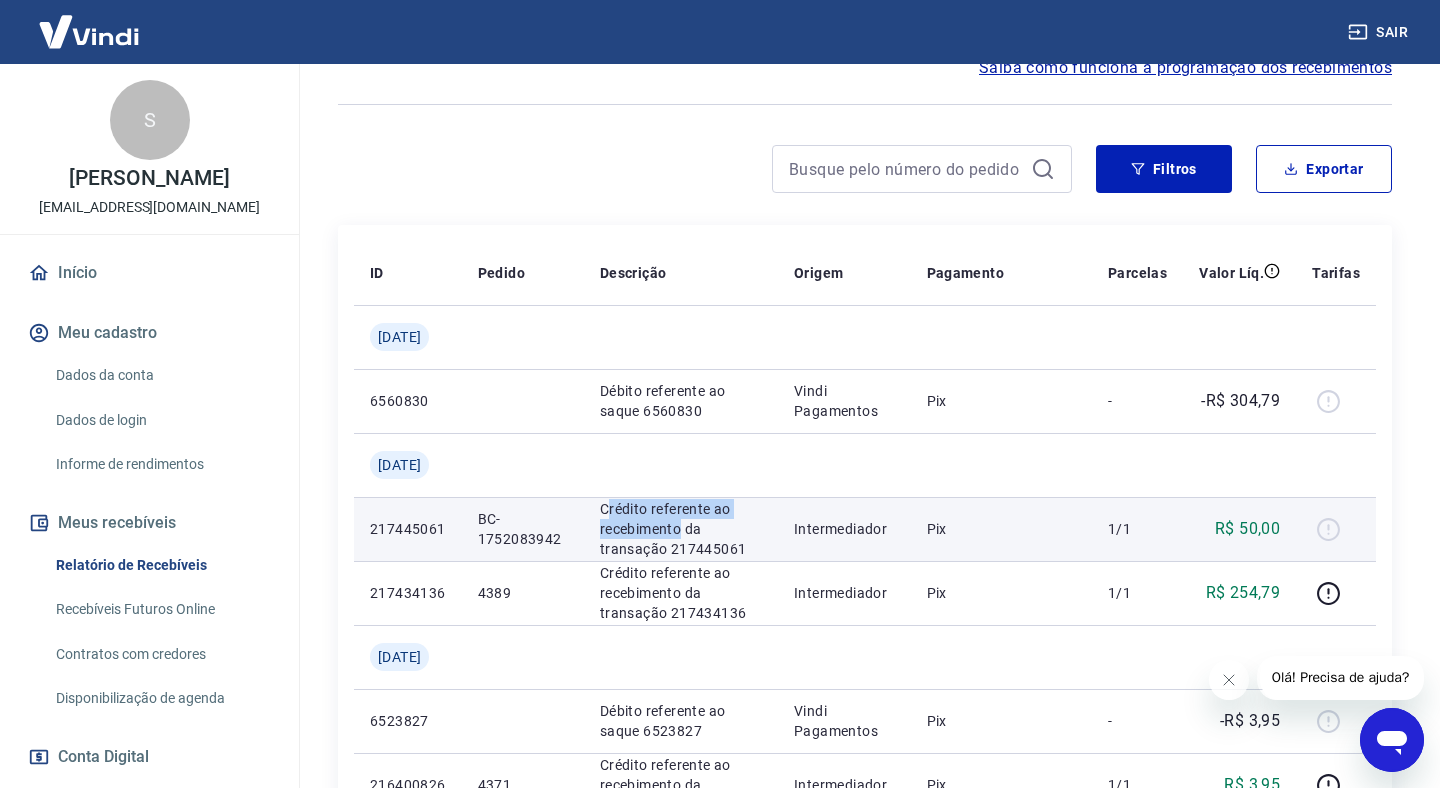 drag, startPoint x: 619, startPoint y: 501, endPoint x: 693, endPoint y: 535, distance: 81.437096 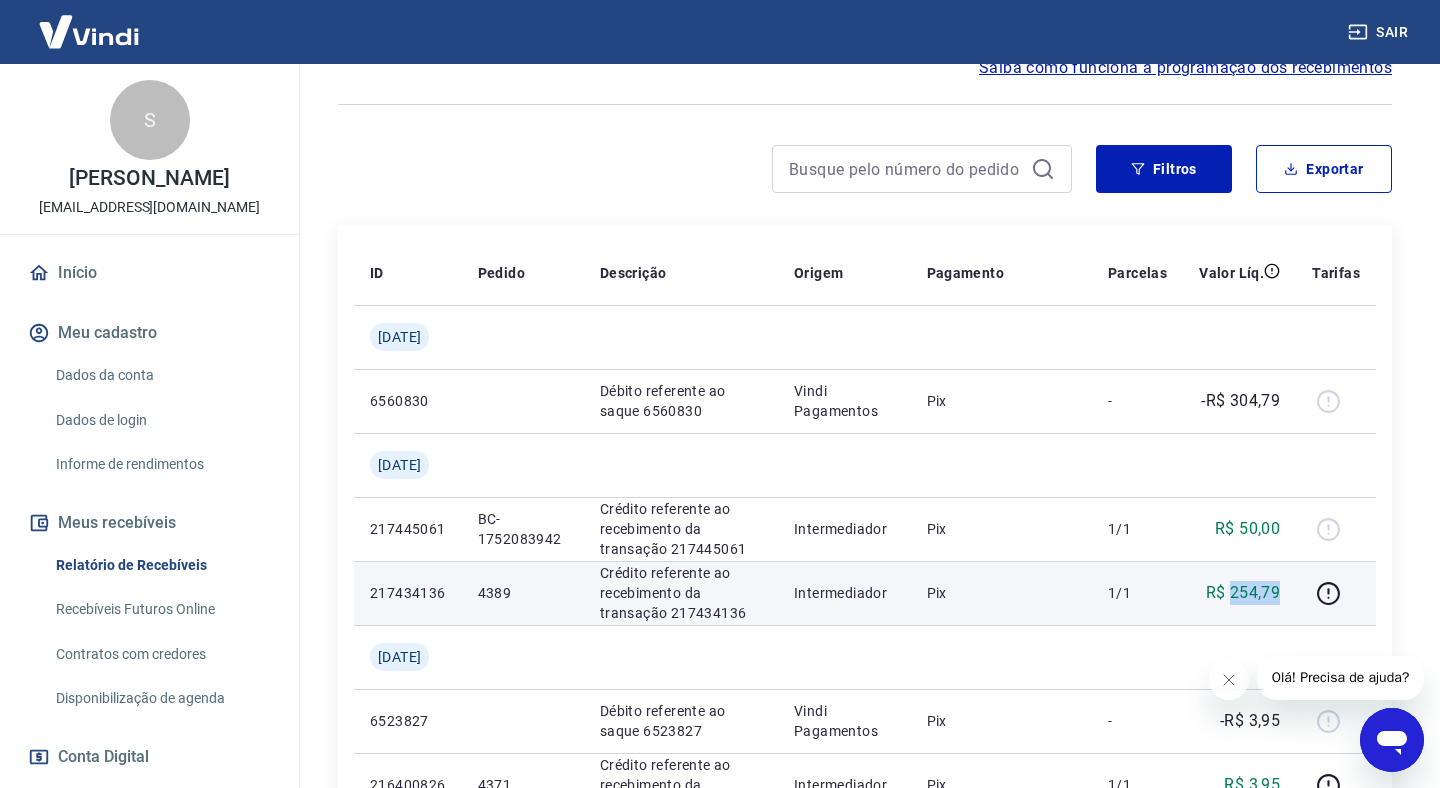 drag, startPoint x: 1229, startPoint y: 594, endPoint x: 1279, endPoint y: 596, distance: 50.039986 